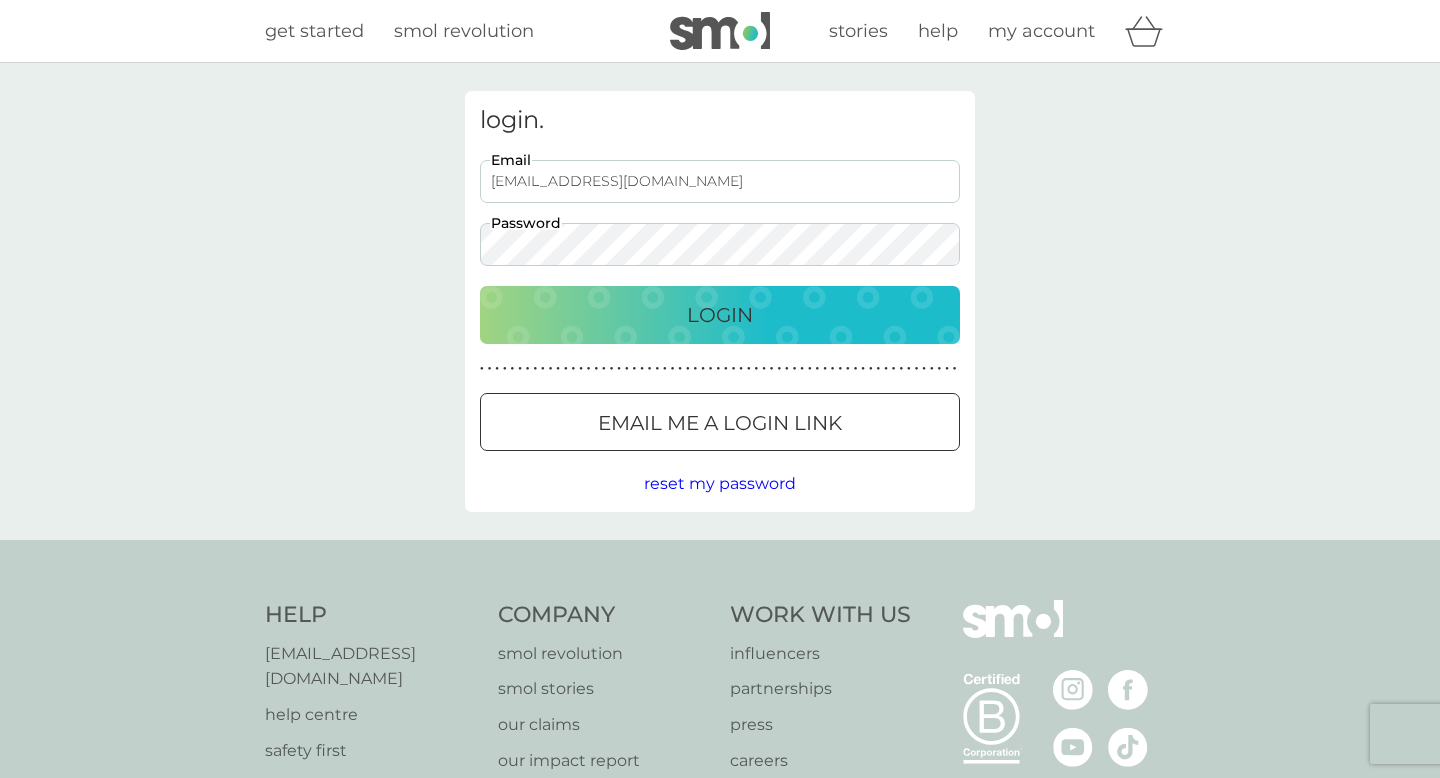 scroll, scrollTop: 0, scrollLeft: 0, axis: both 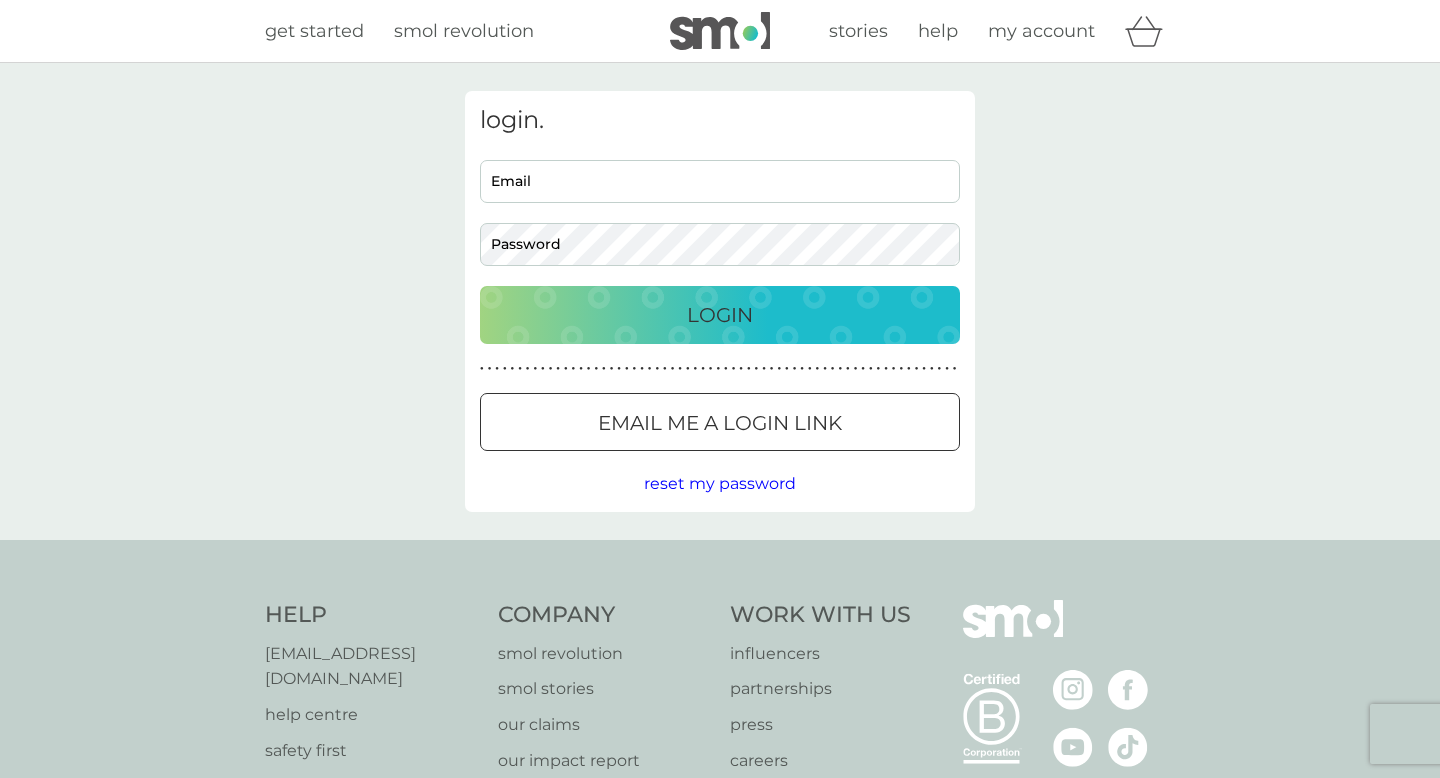 type on "[EMAIL_ADDRESS][DOMAIN_NAME]" 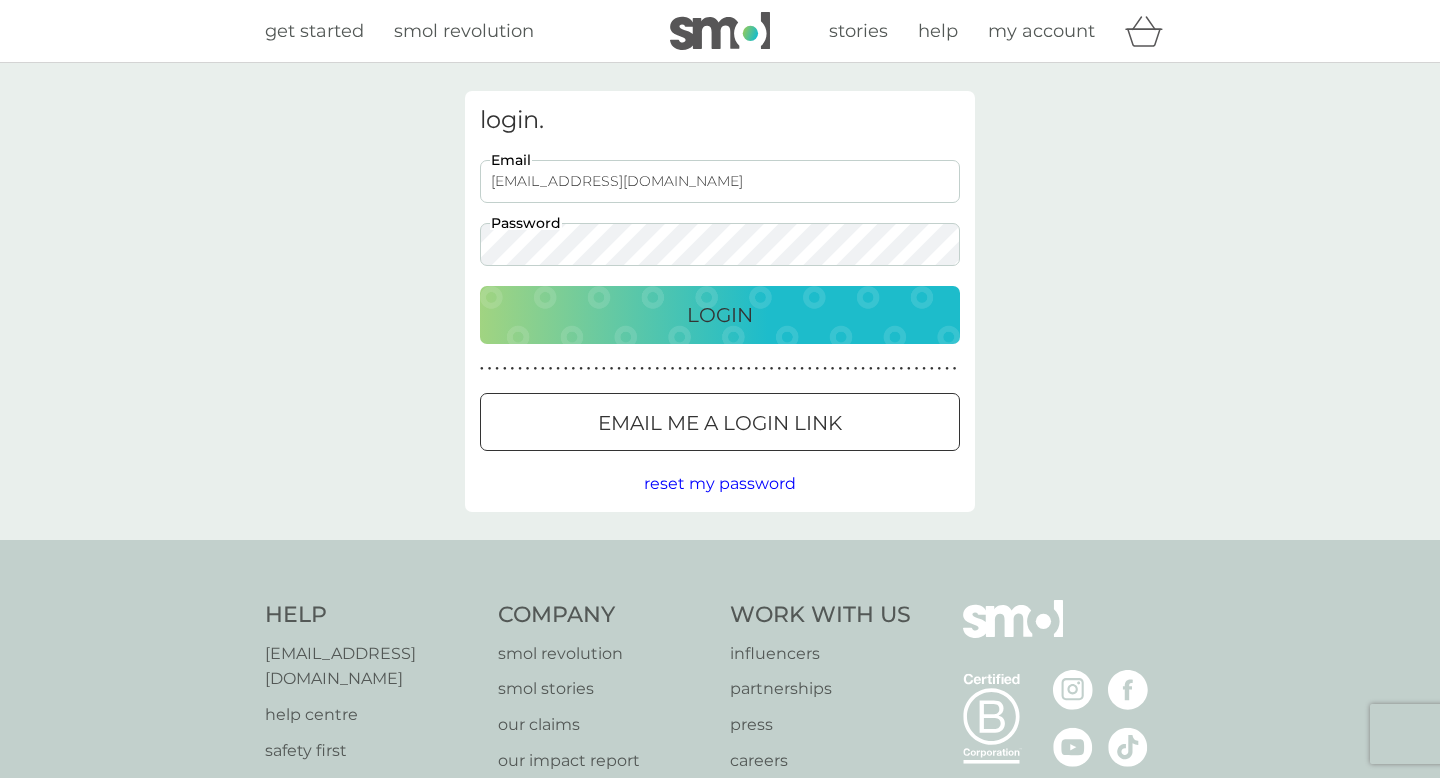 click on "Login" at bounding box center (720, 315) 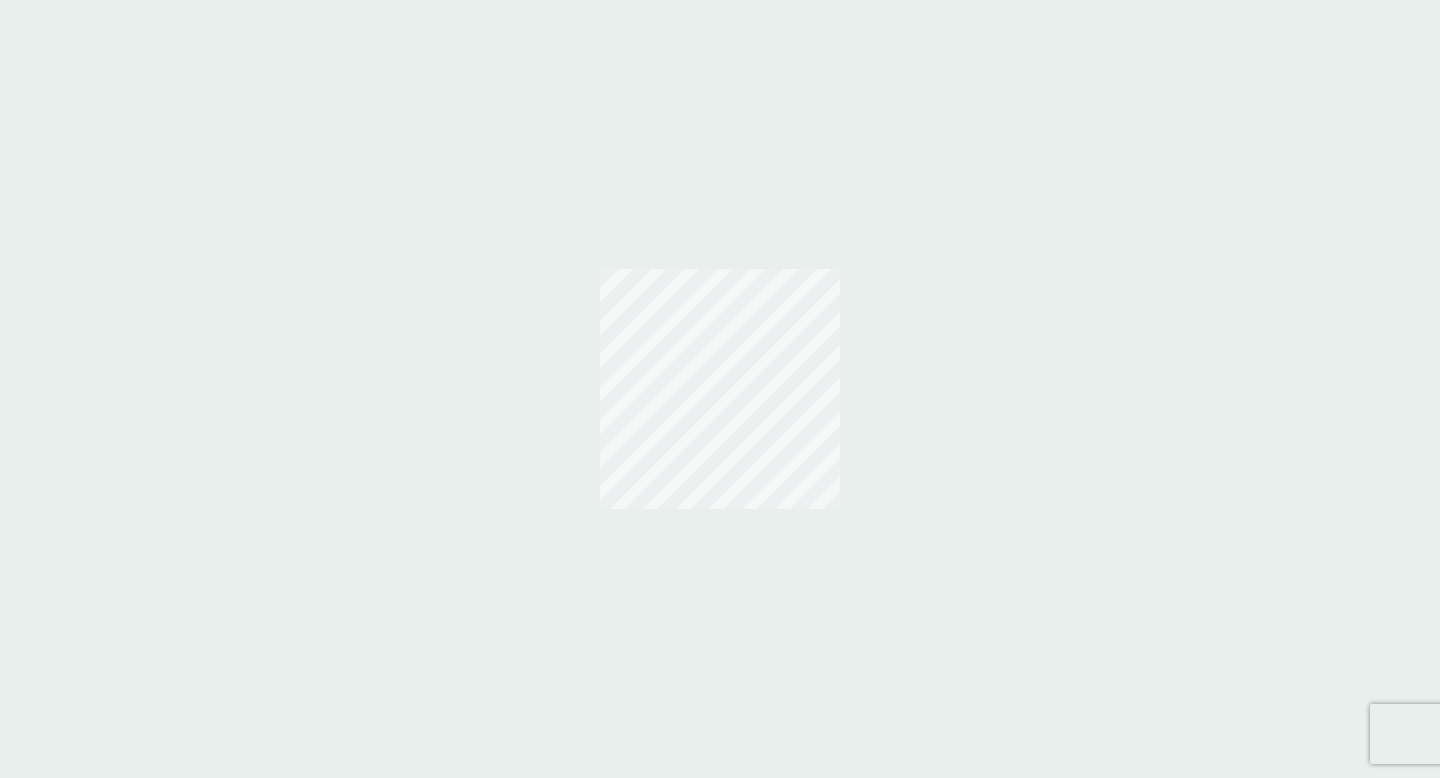 scroll, scrollTop: 0, scrollLeft: 0, axis: both 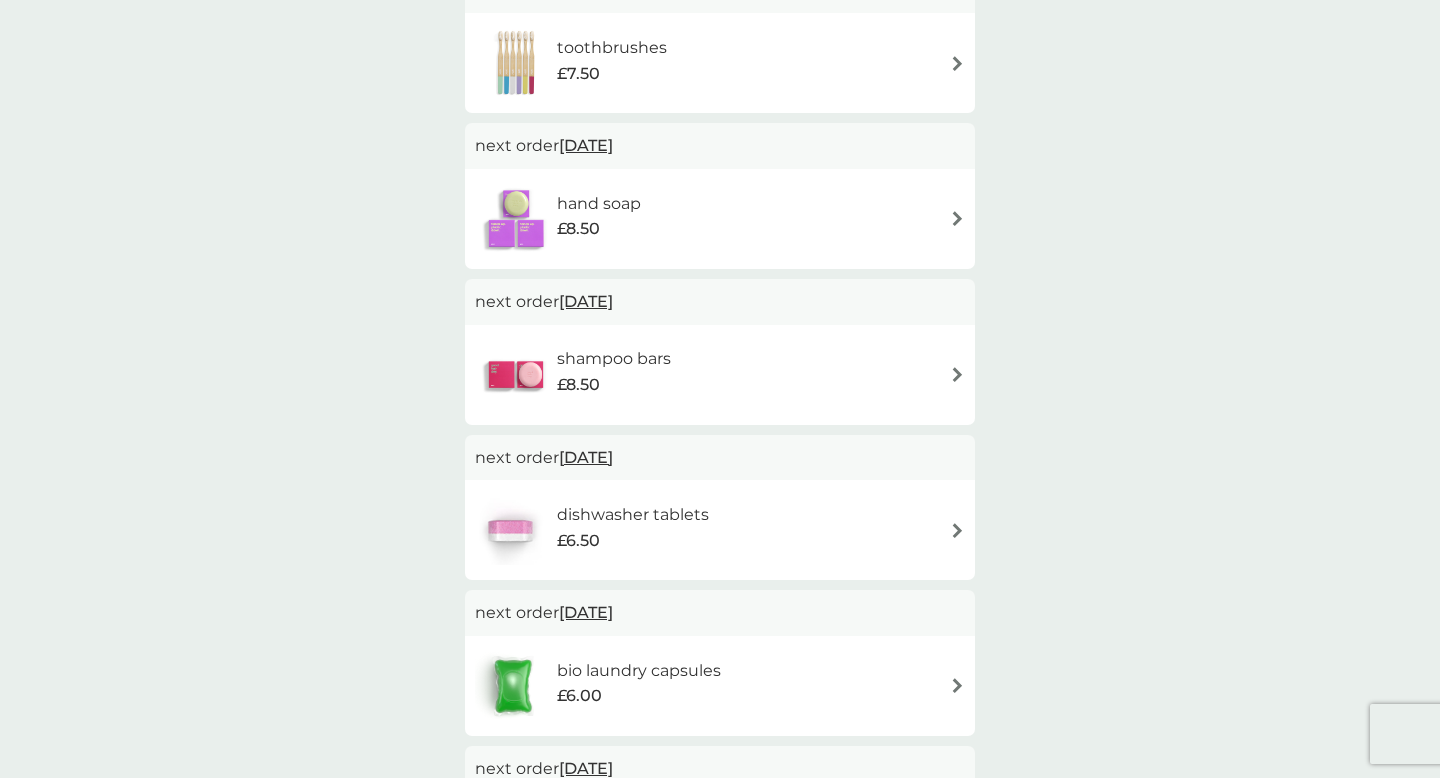 click on "shampoo bars £8.50" at bounding box center [720, 375] 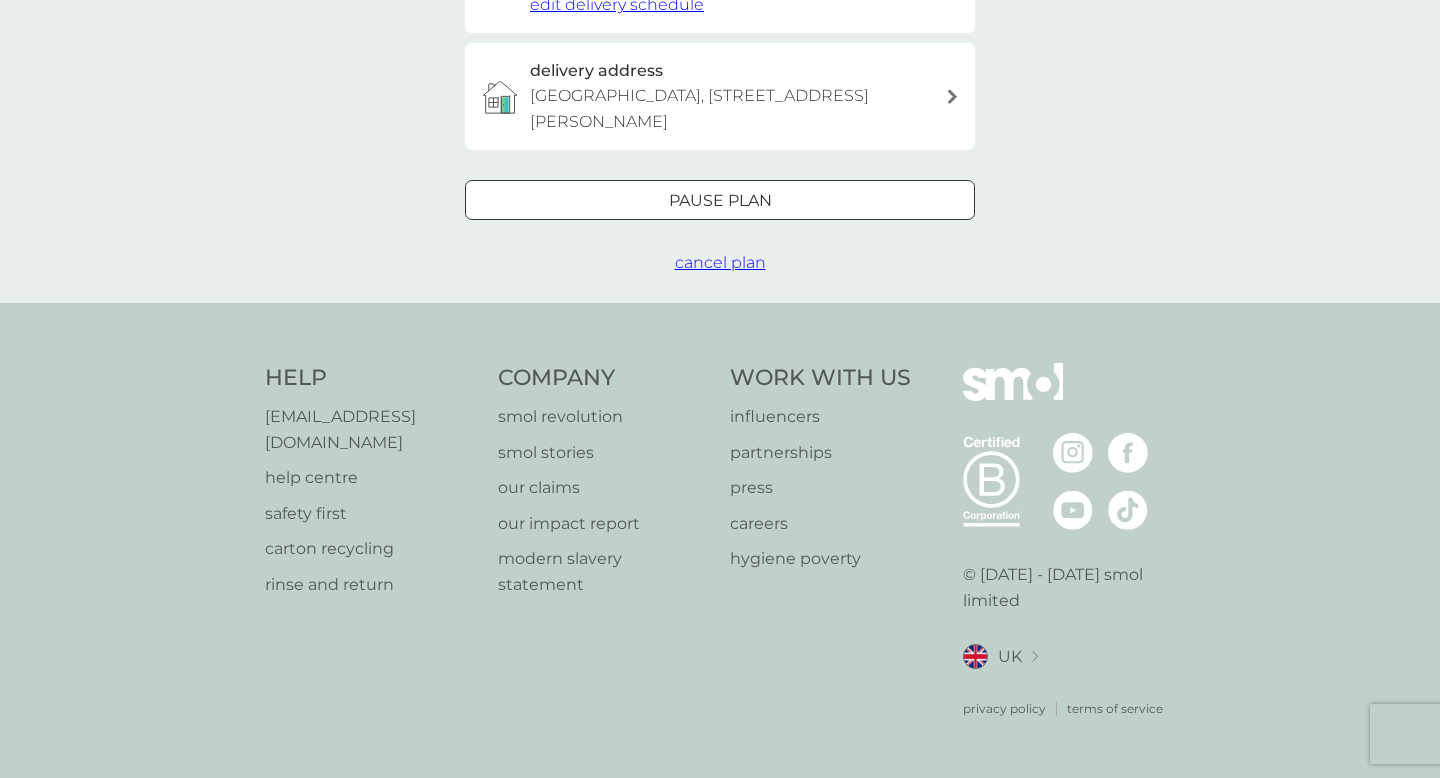 scroll, scrollTop: 0, scrollLeft: 0, axis: both 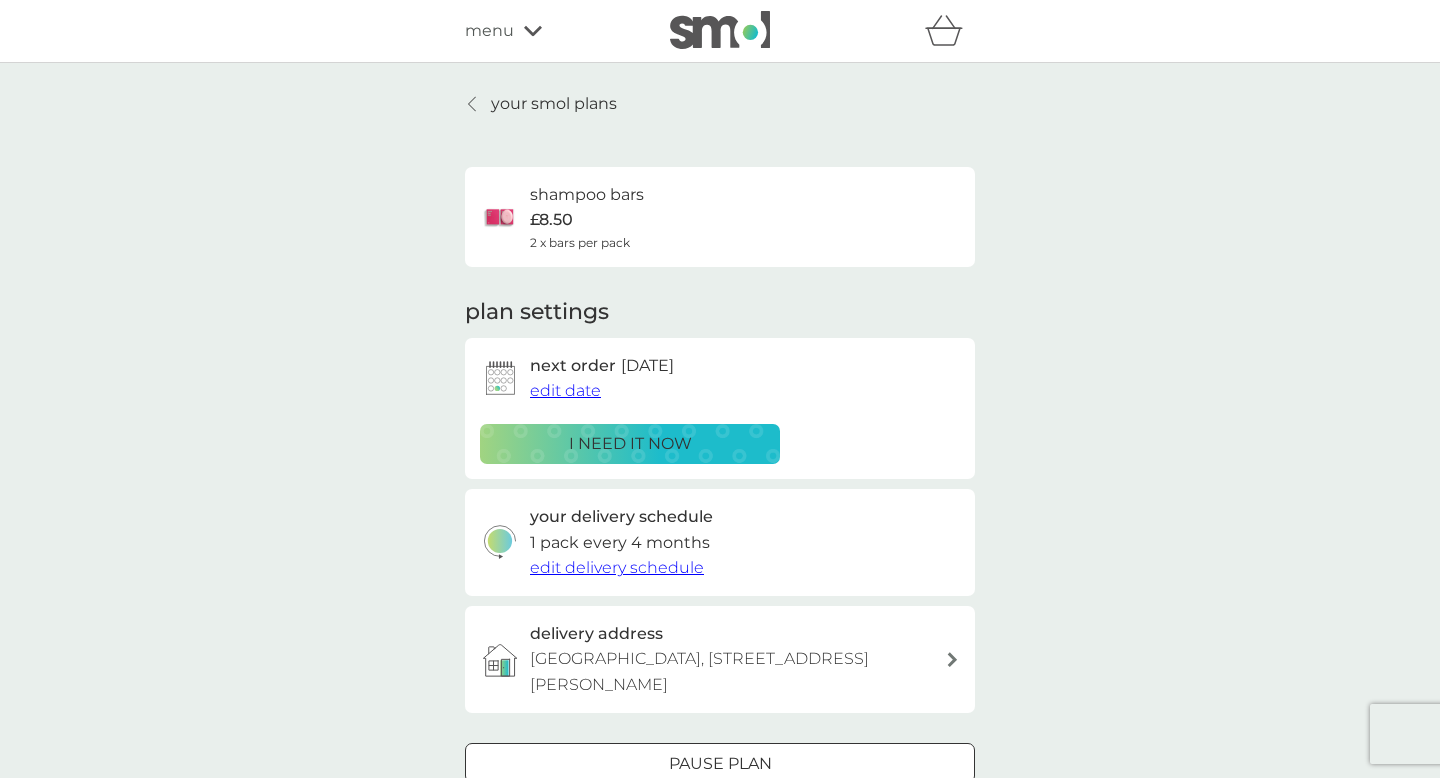 click on "edit date" at bounding box center [565, 390] 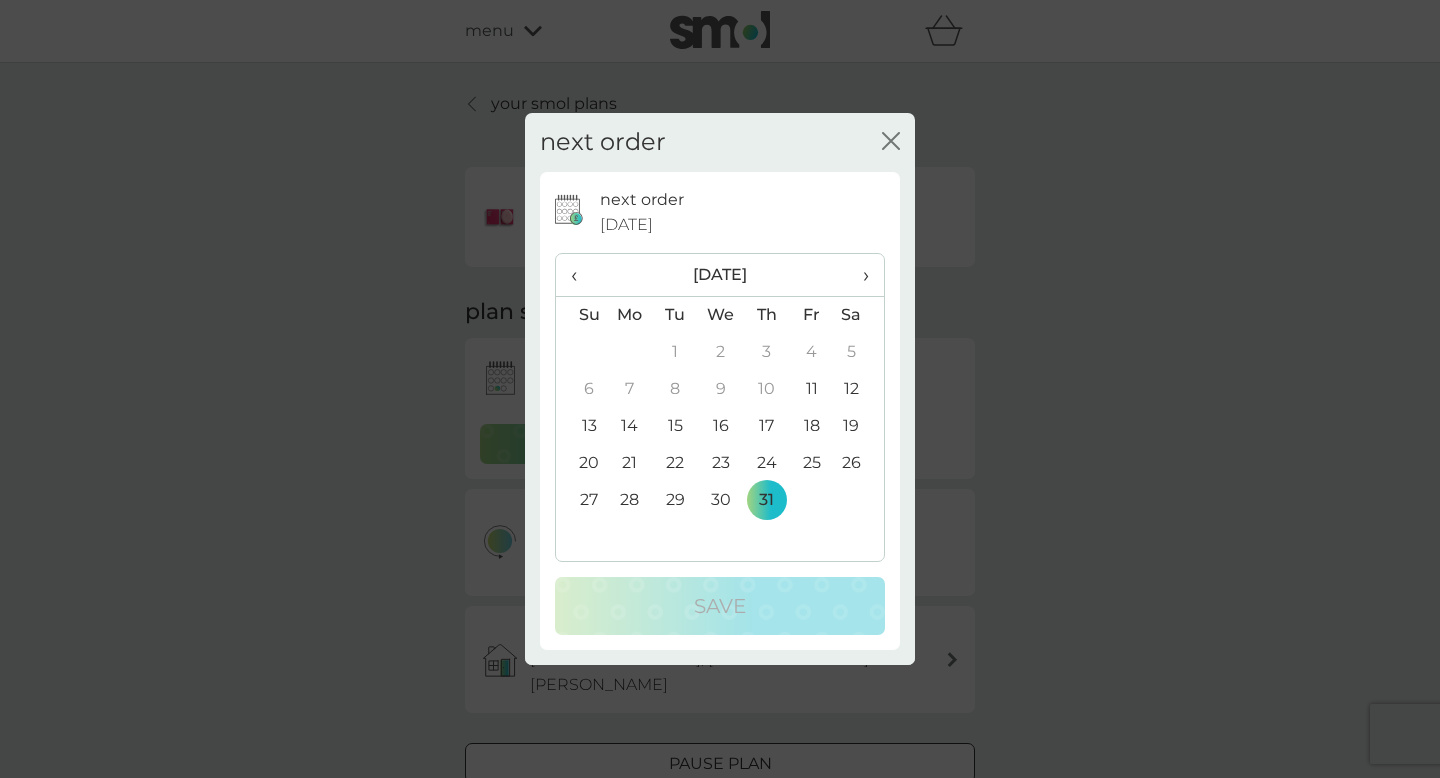 click on "›" at bounding box center [859, 275] 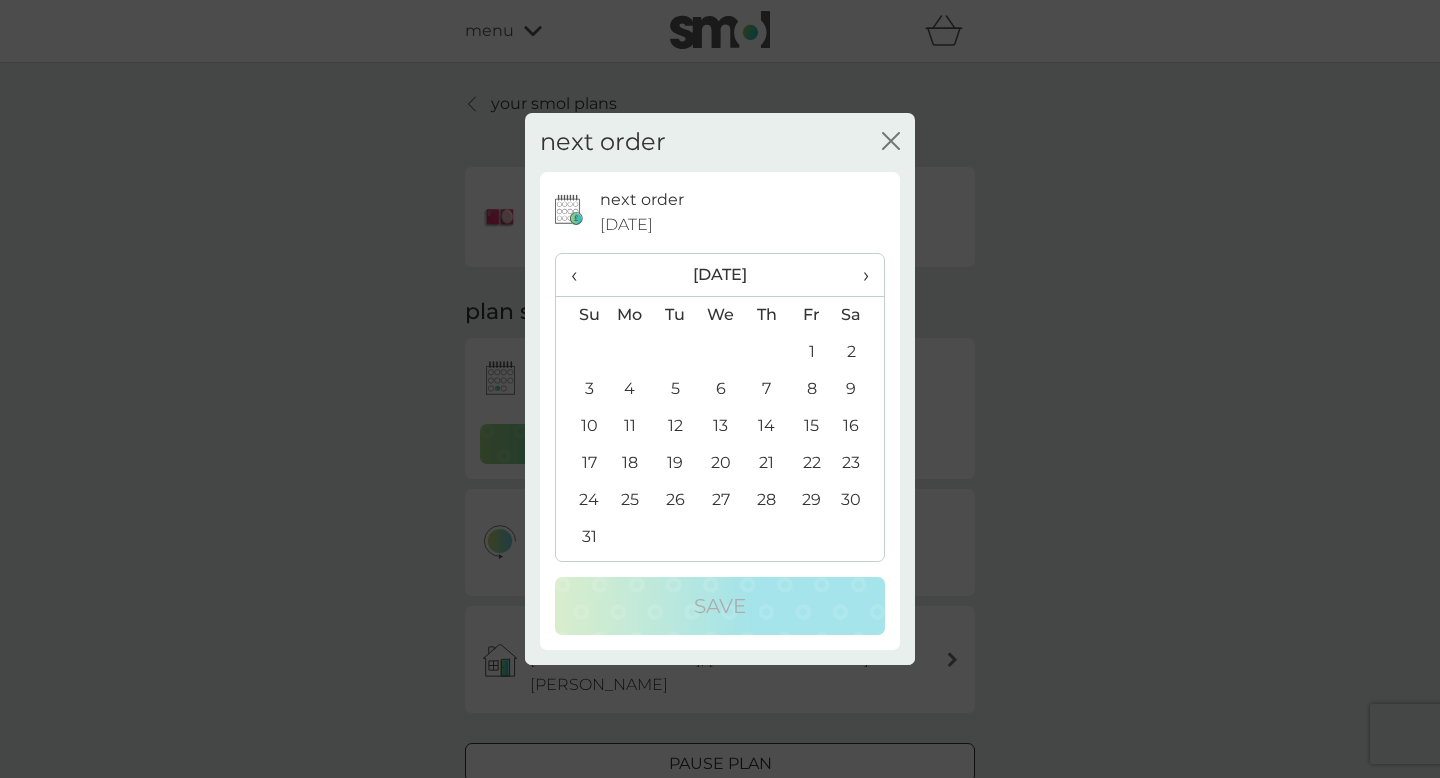 click on "›" at bounding box center [859, 275] 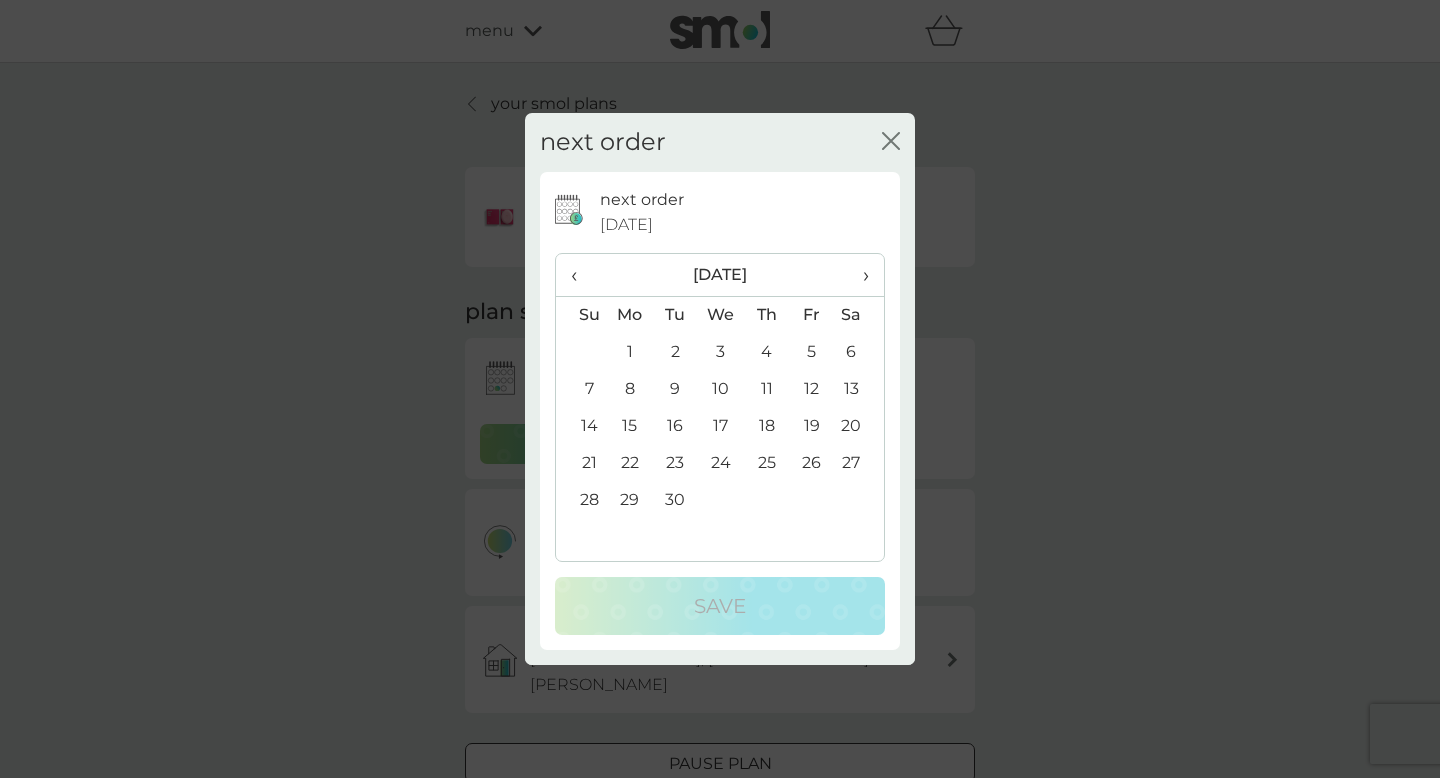 click on "1" at bounding box center (630, 352) 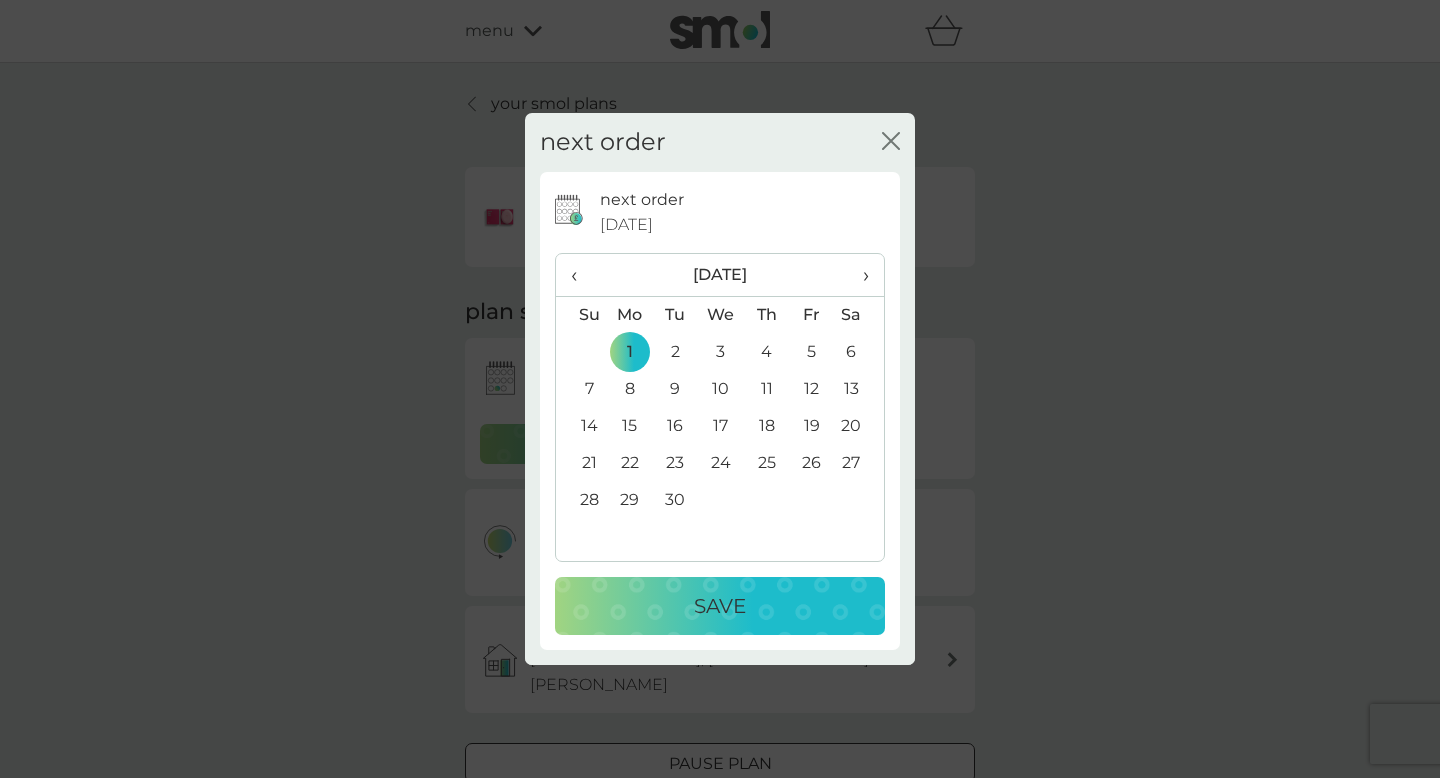 click on "Save" at bounding box center (720, 606) 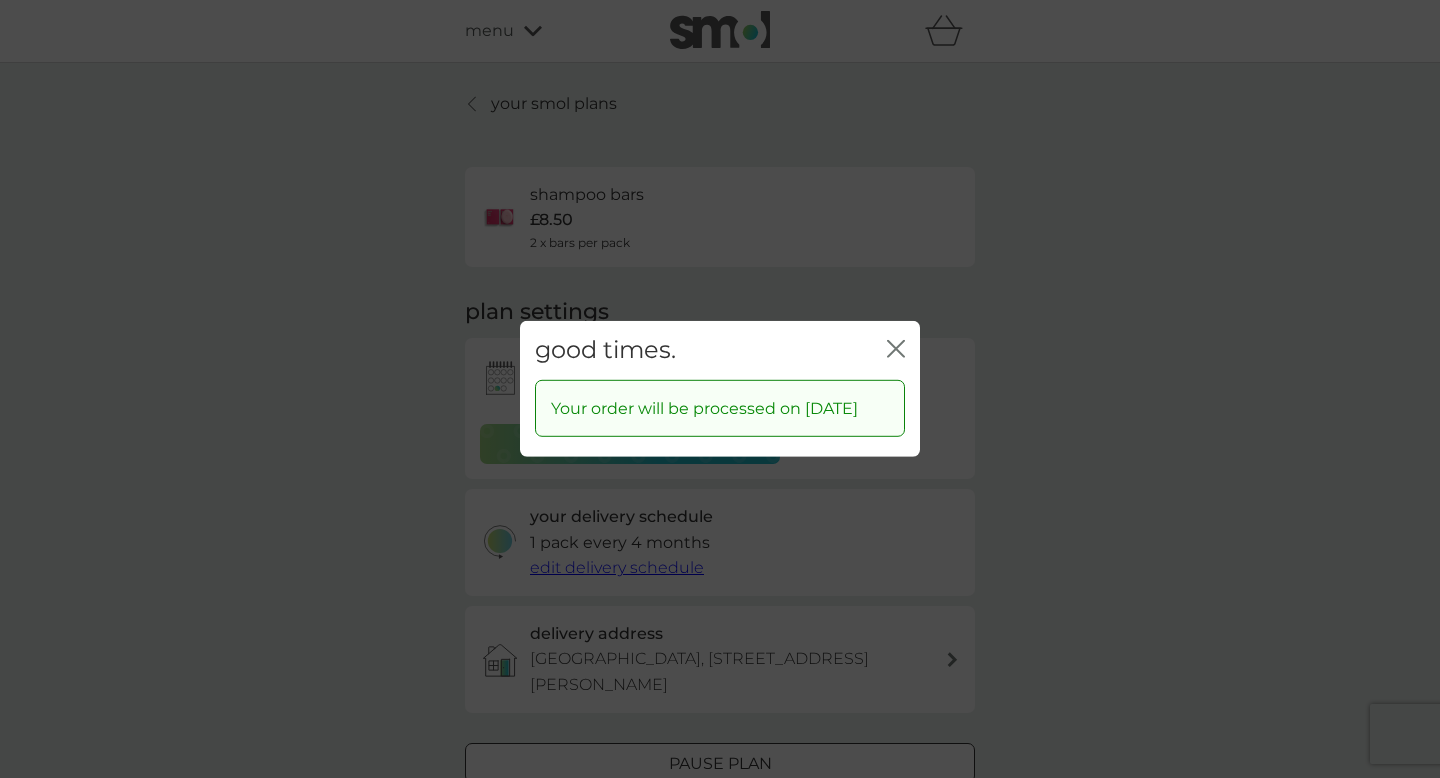 click on "close" 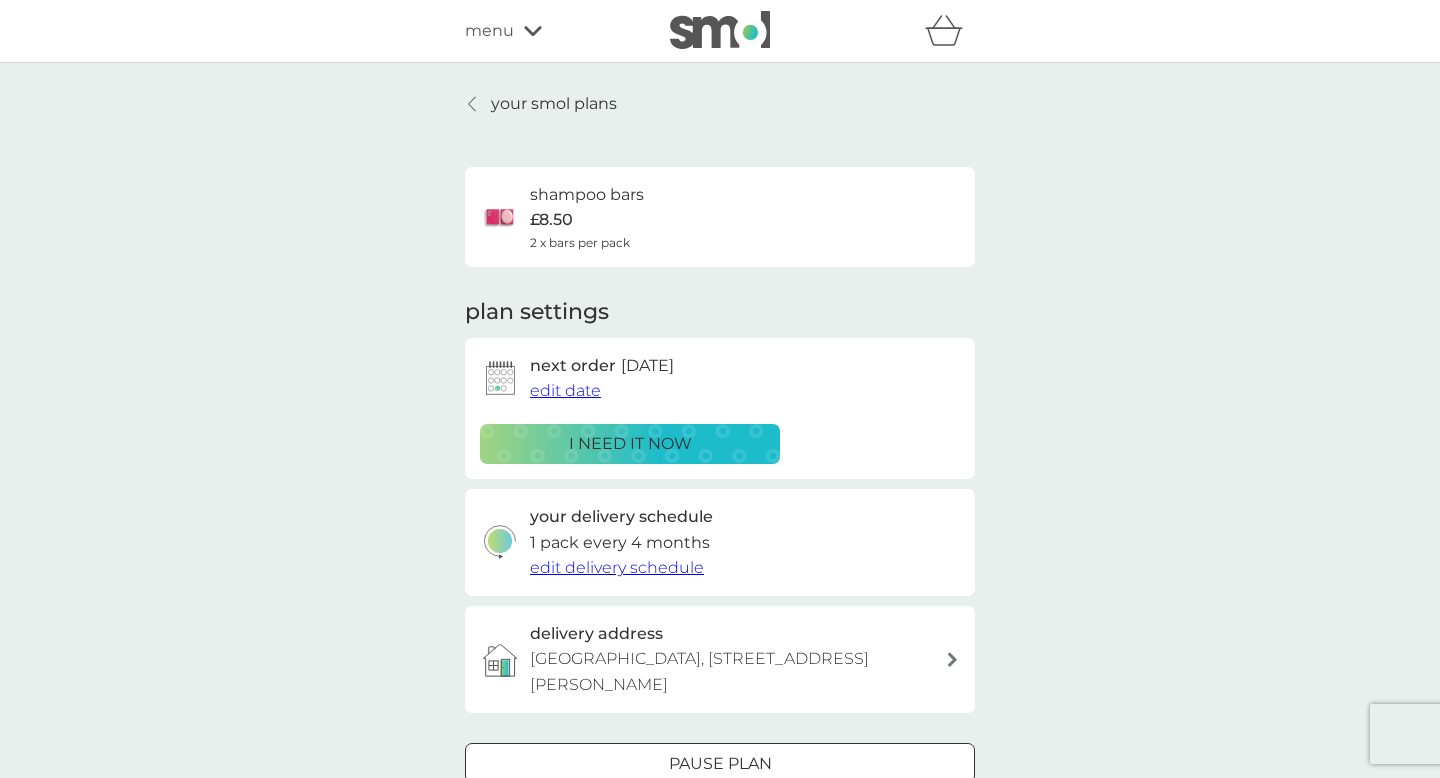click on "your smol plans" at bounding box center (554, 104) 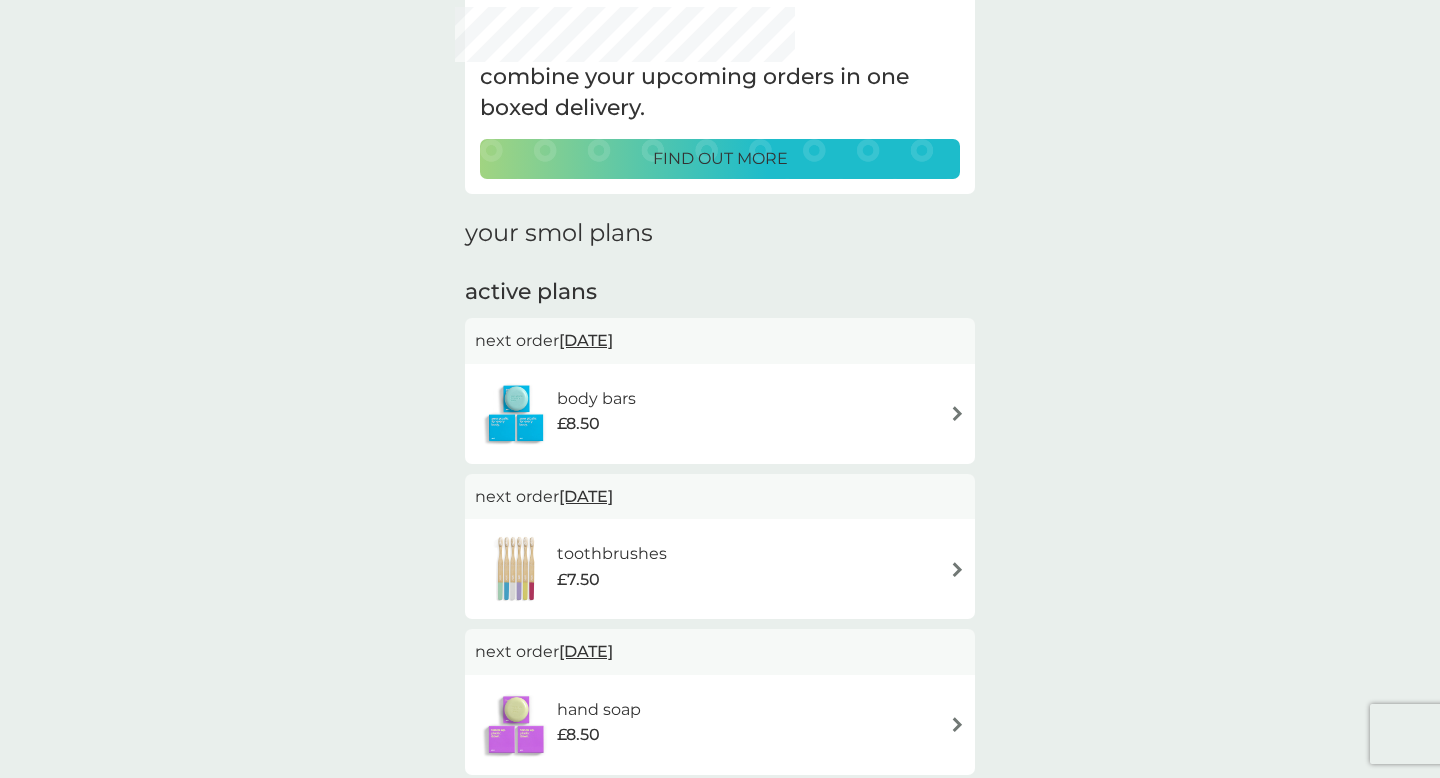 scroll, scrollTop: 0, scrollLeft: 0, axis: both 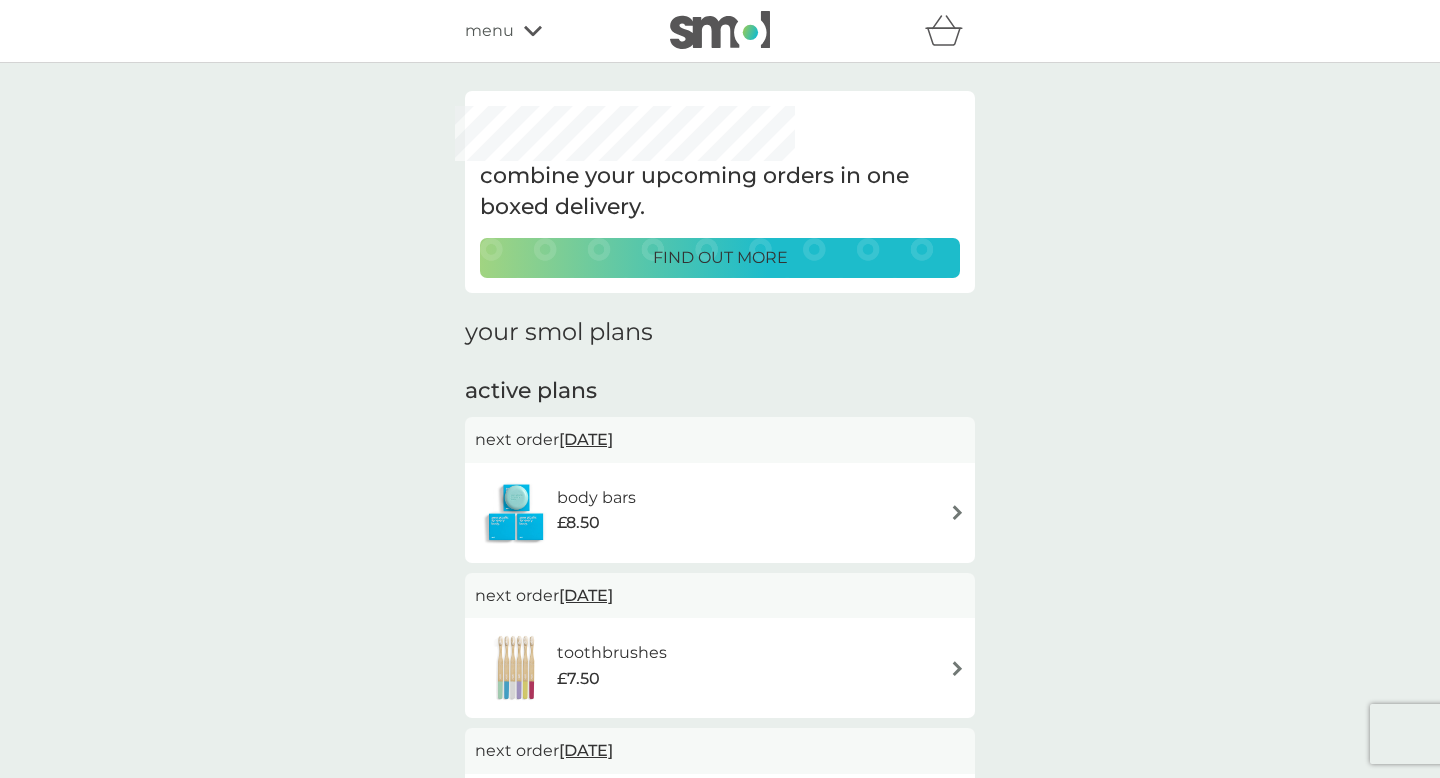 click on "menu" at bounding box center [550, 31] 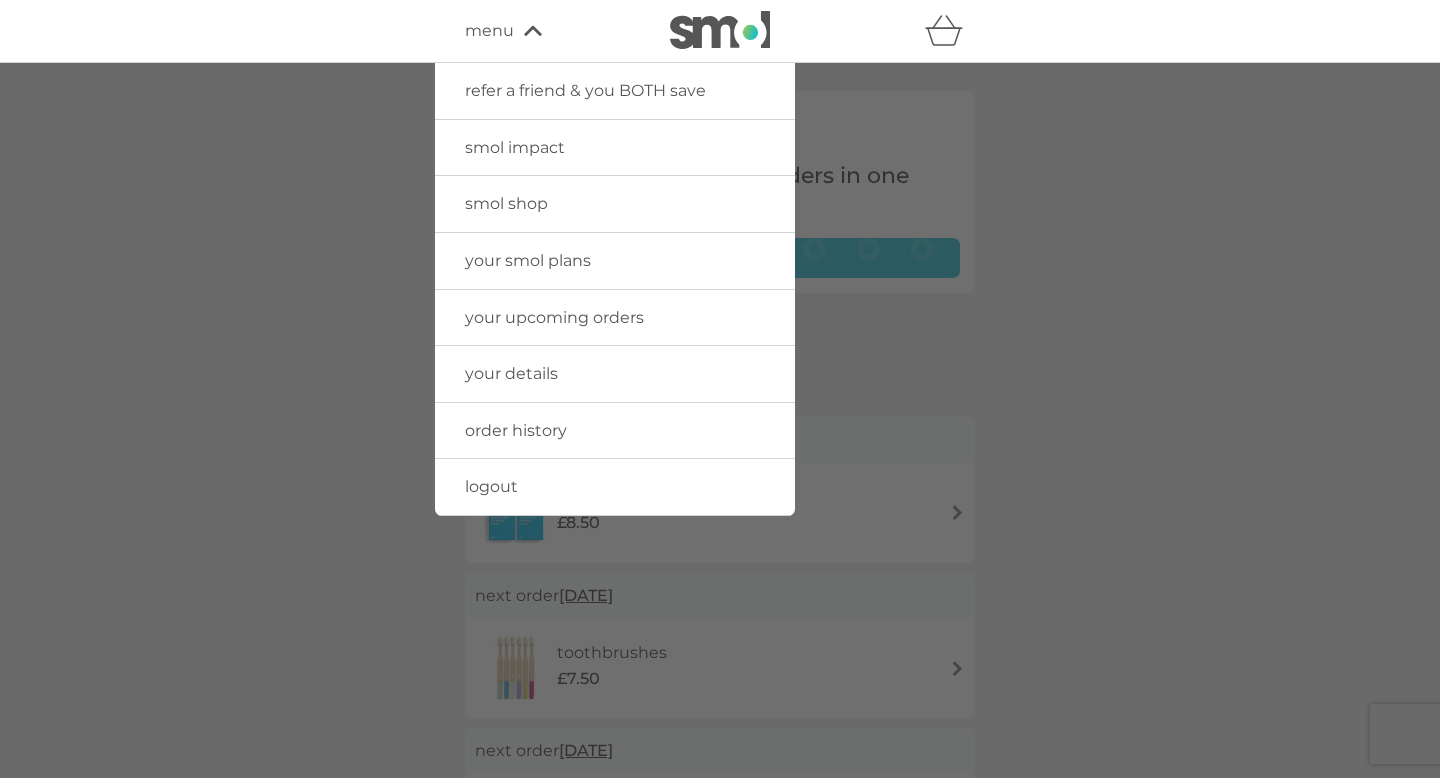 click on "logout" at bounding box center [491, 486] 